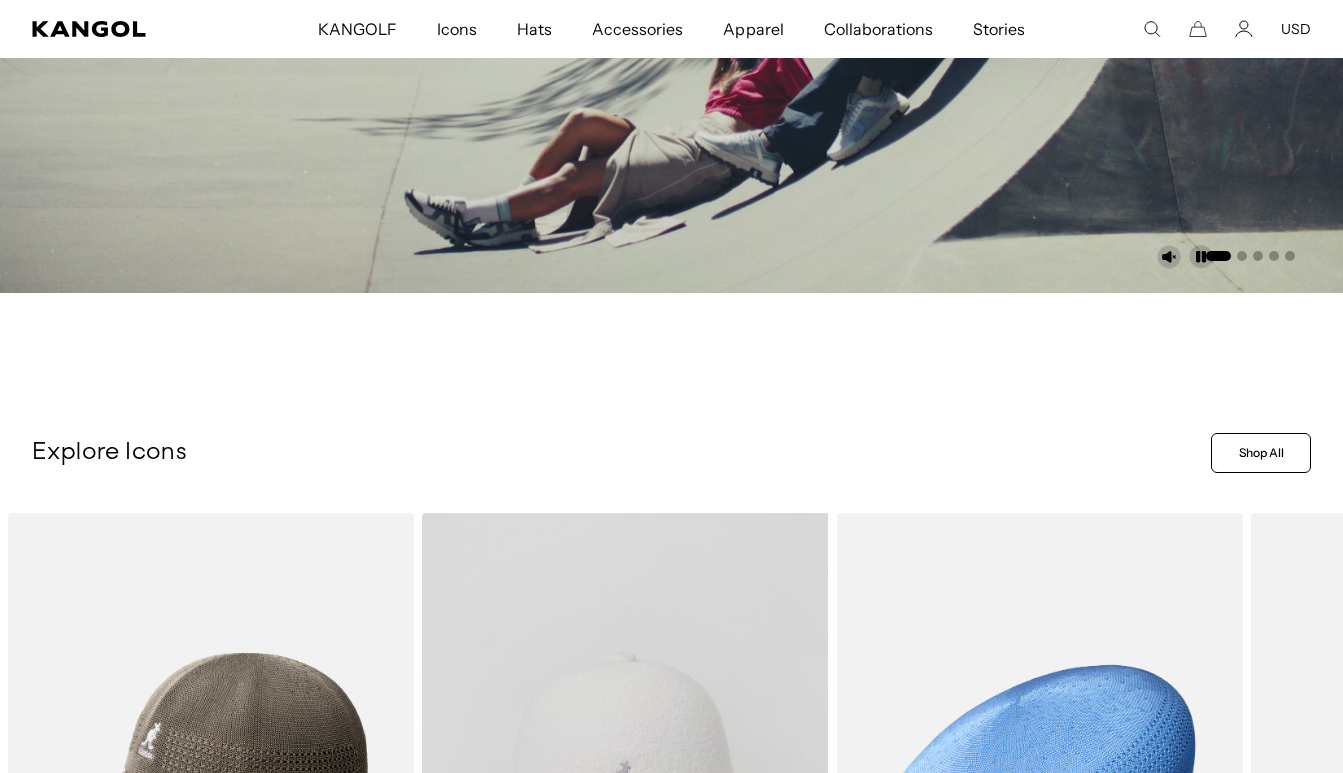 scroll, scrollTop: 800, scrollLeft: 0, axis: vertical 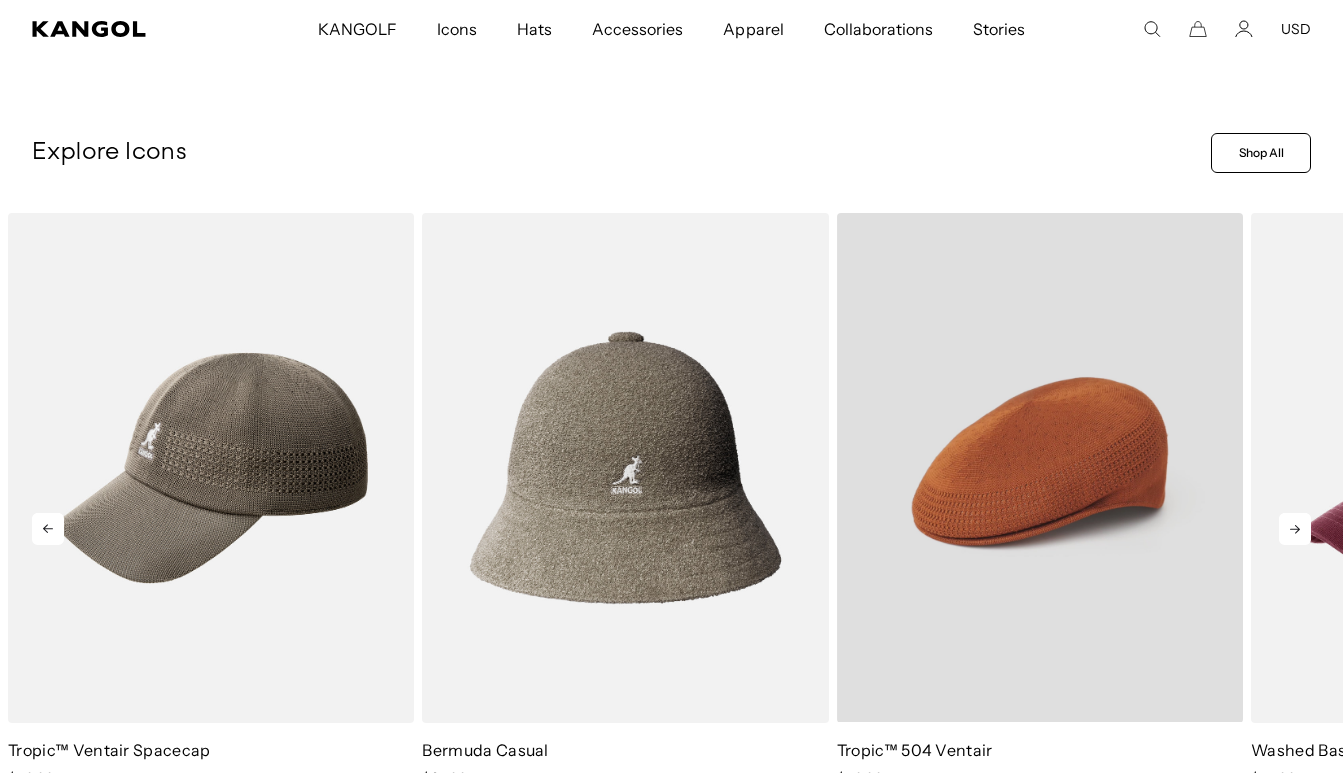 click at bounding box center [1040, 467] 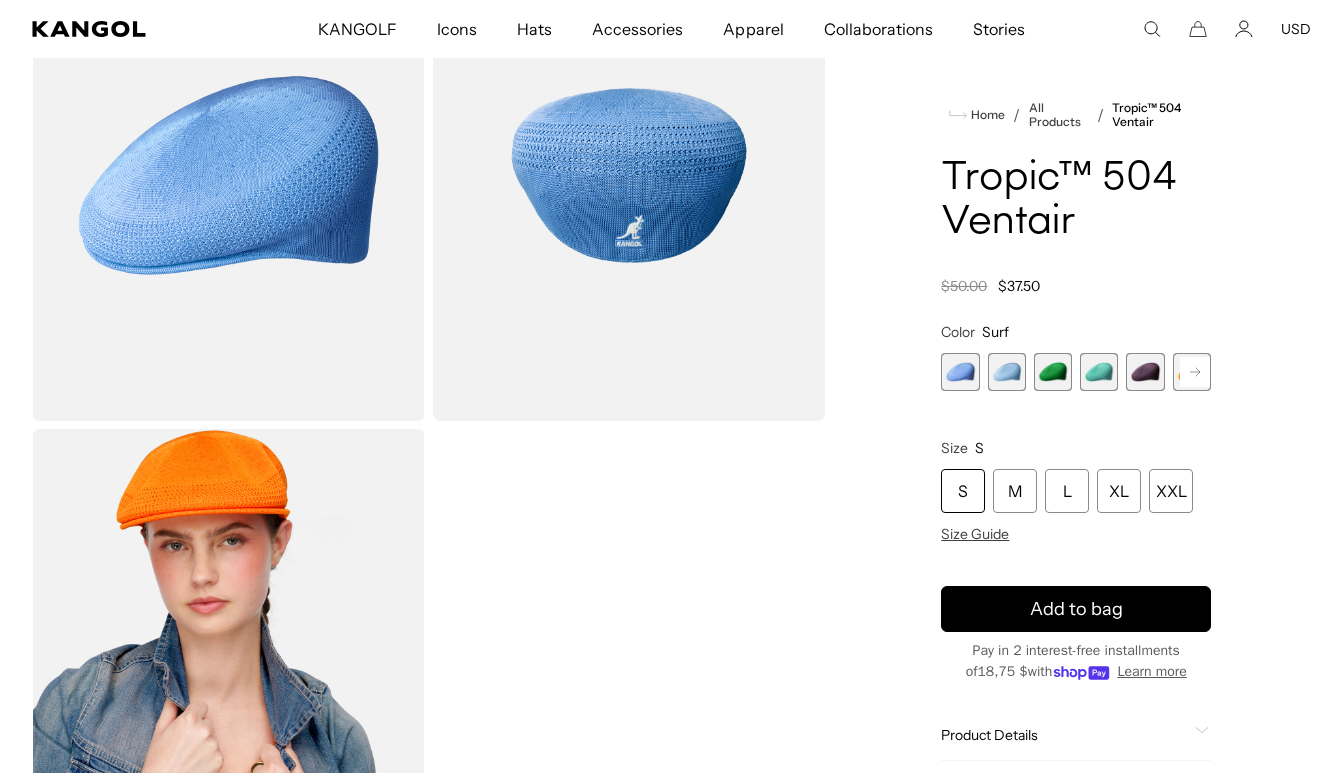 scroll, scrollTop: 300, scrollLeft: 0, axis: vertical 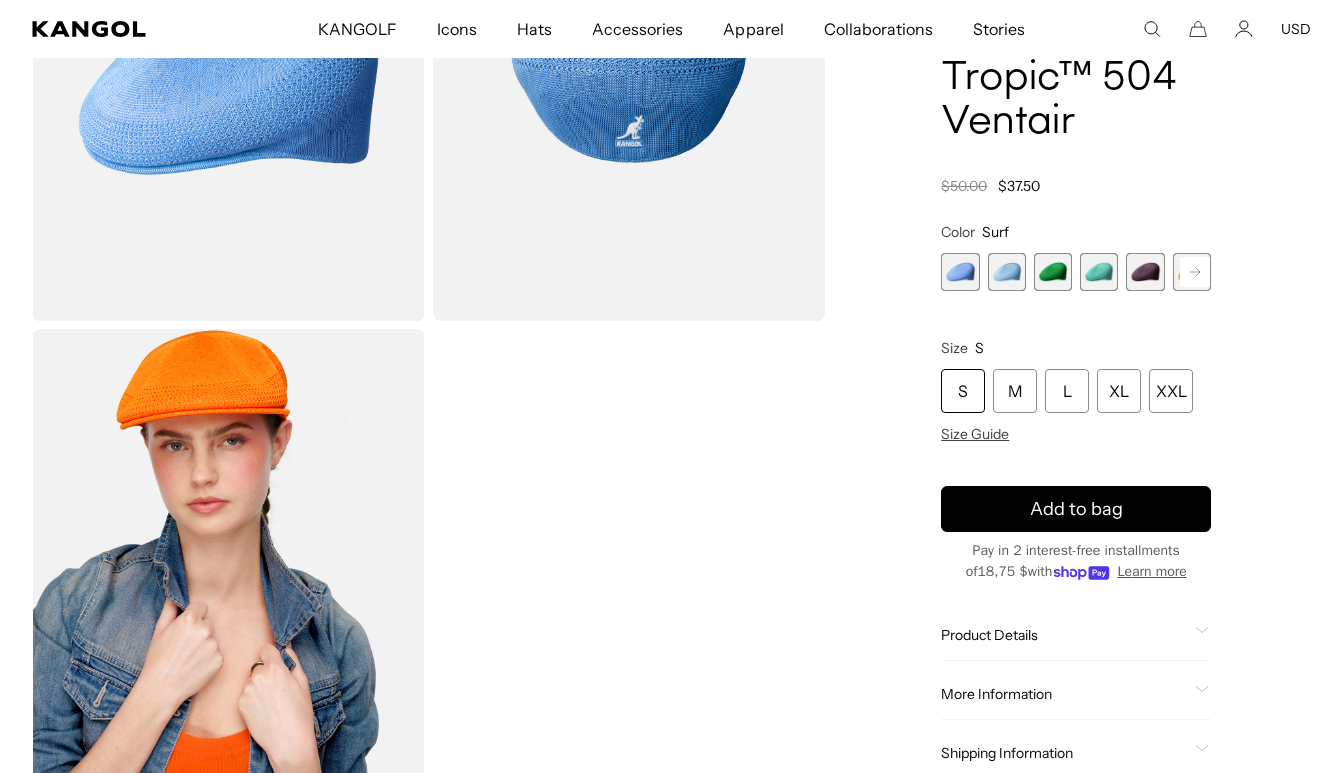 click at bounding box center (228, 574) 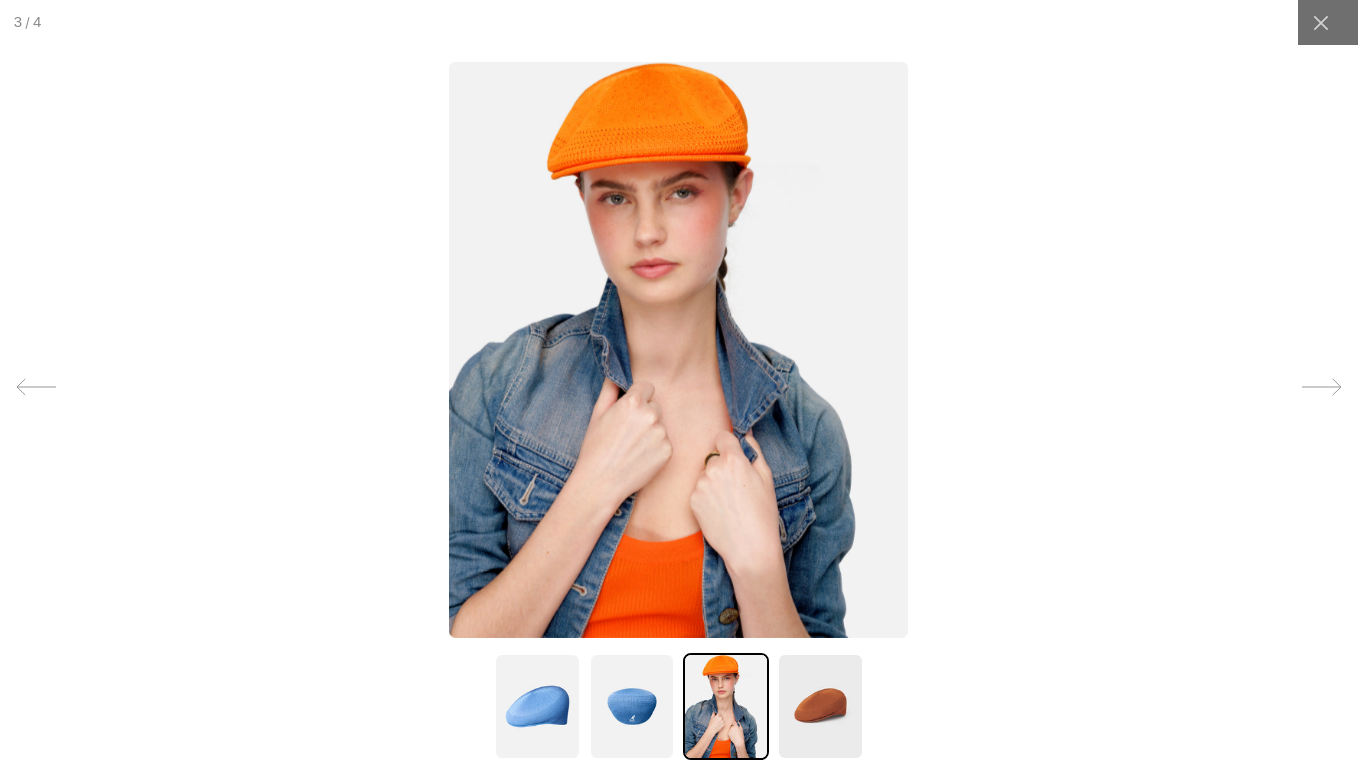 click at bounding box center [678, 349] 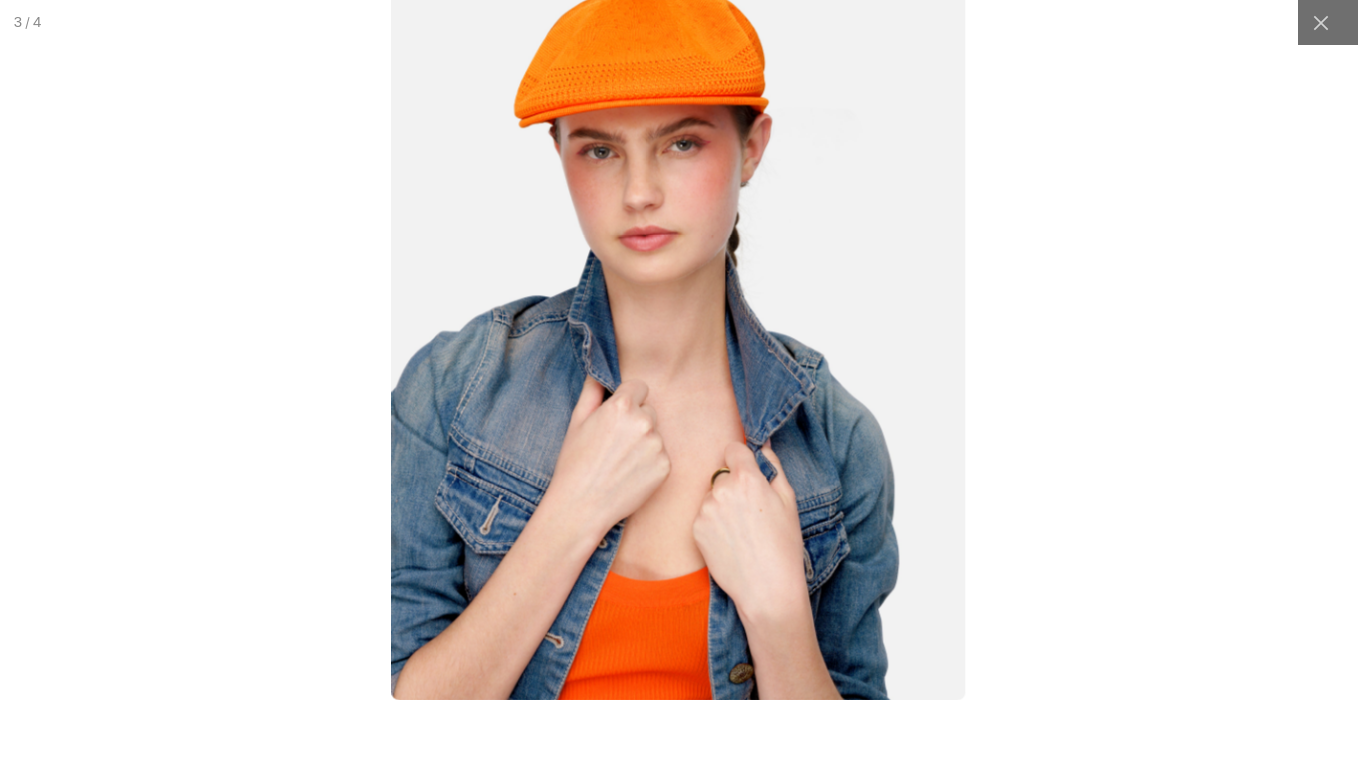 click at bounding box center [679, 340] 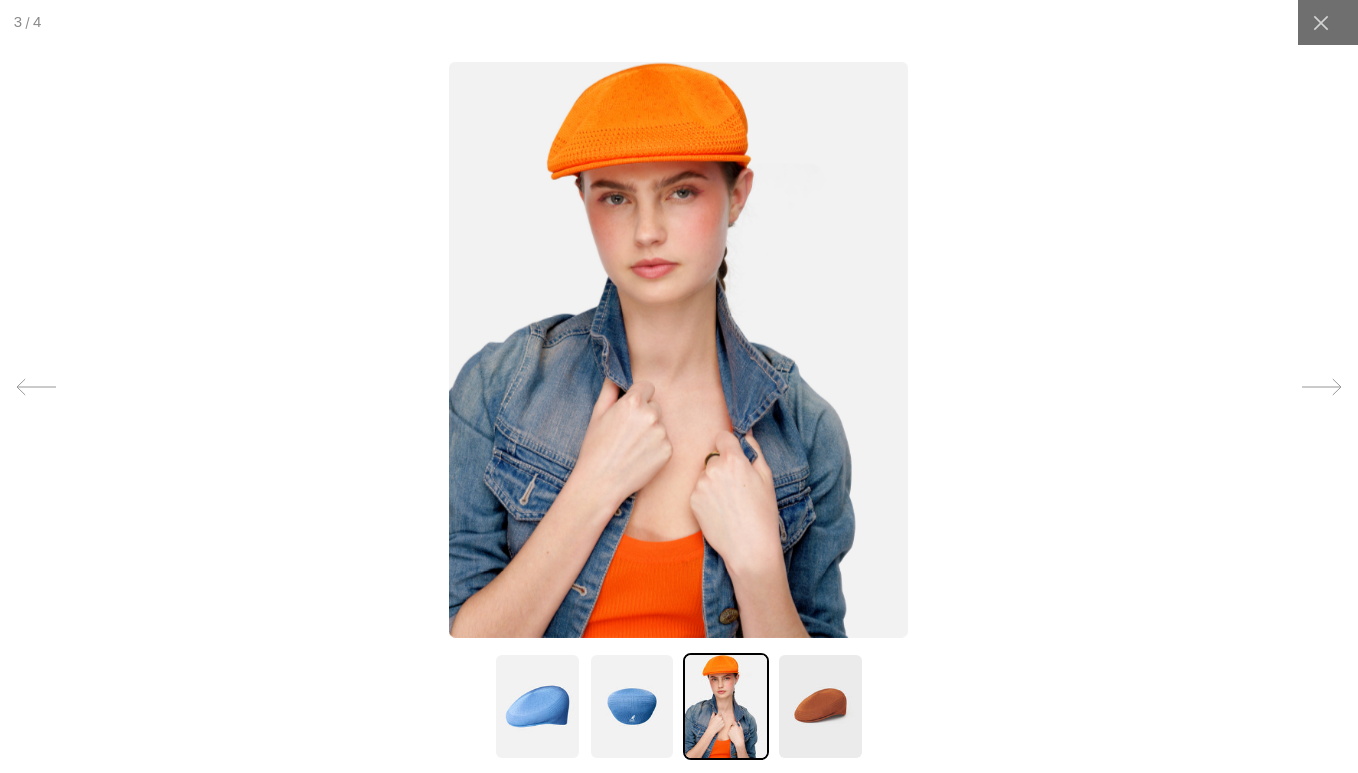 click at bounding box center (537, 706) 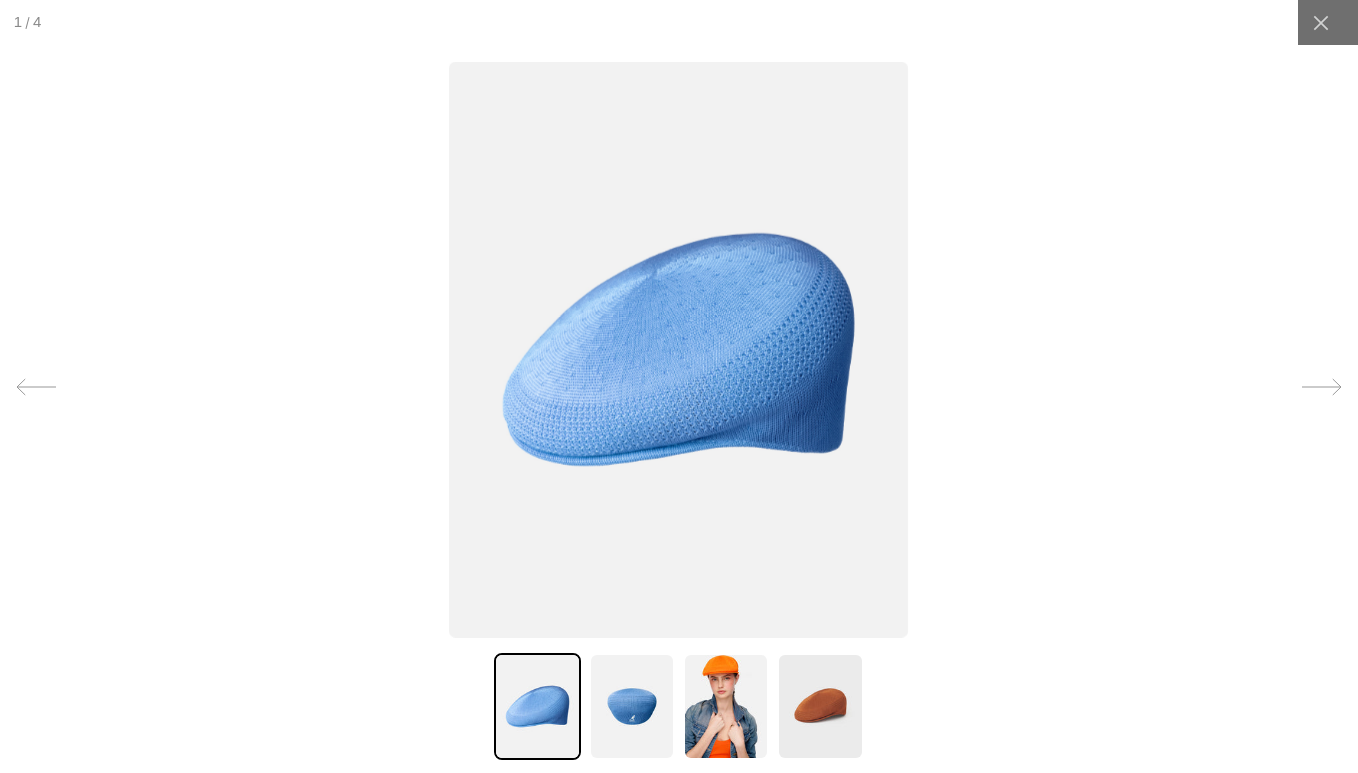 click at bounding box center [632, 706] 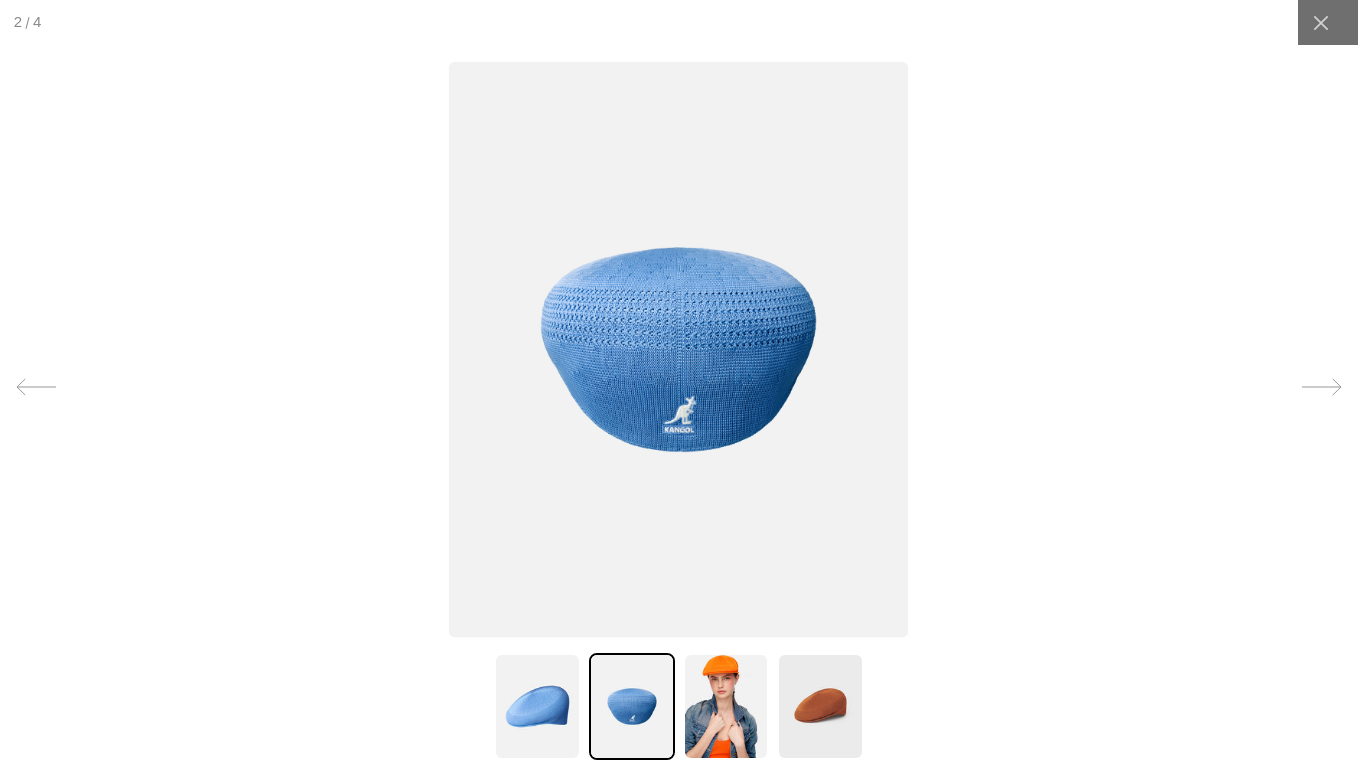 click at bounding box center (679, 386) 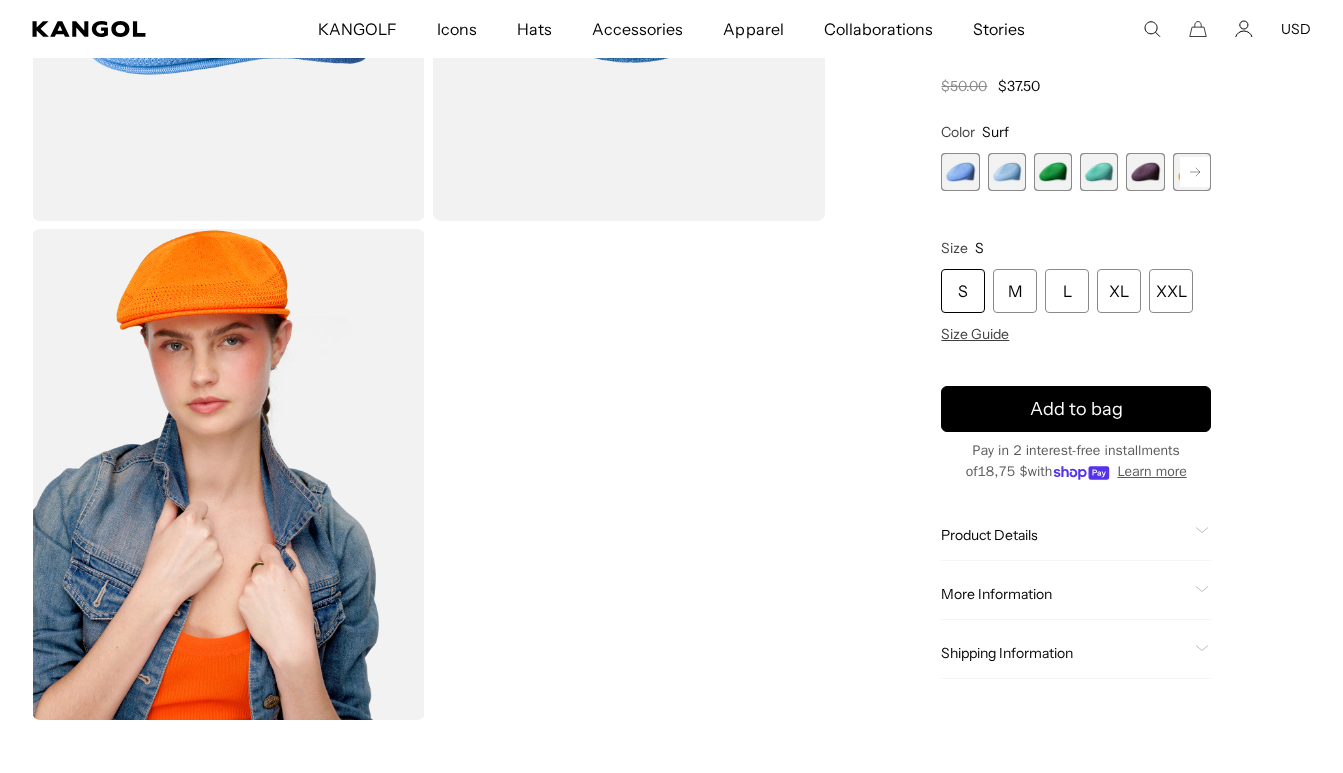 scroll, scrollTop: 500, scrollLeft: 0, axis: vertical 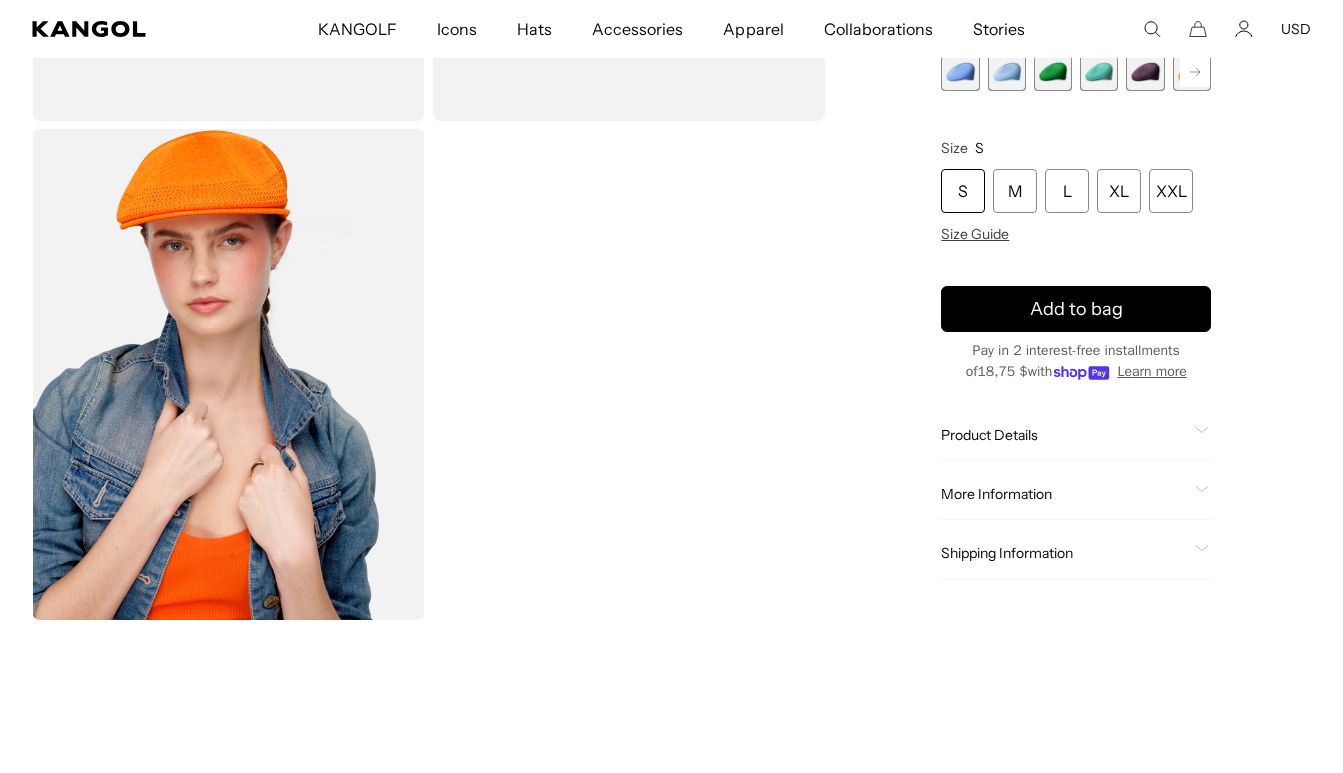 click at bounding box center [629, 374] 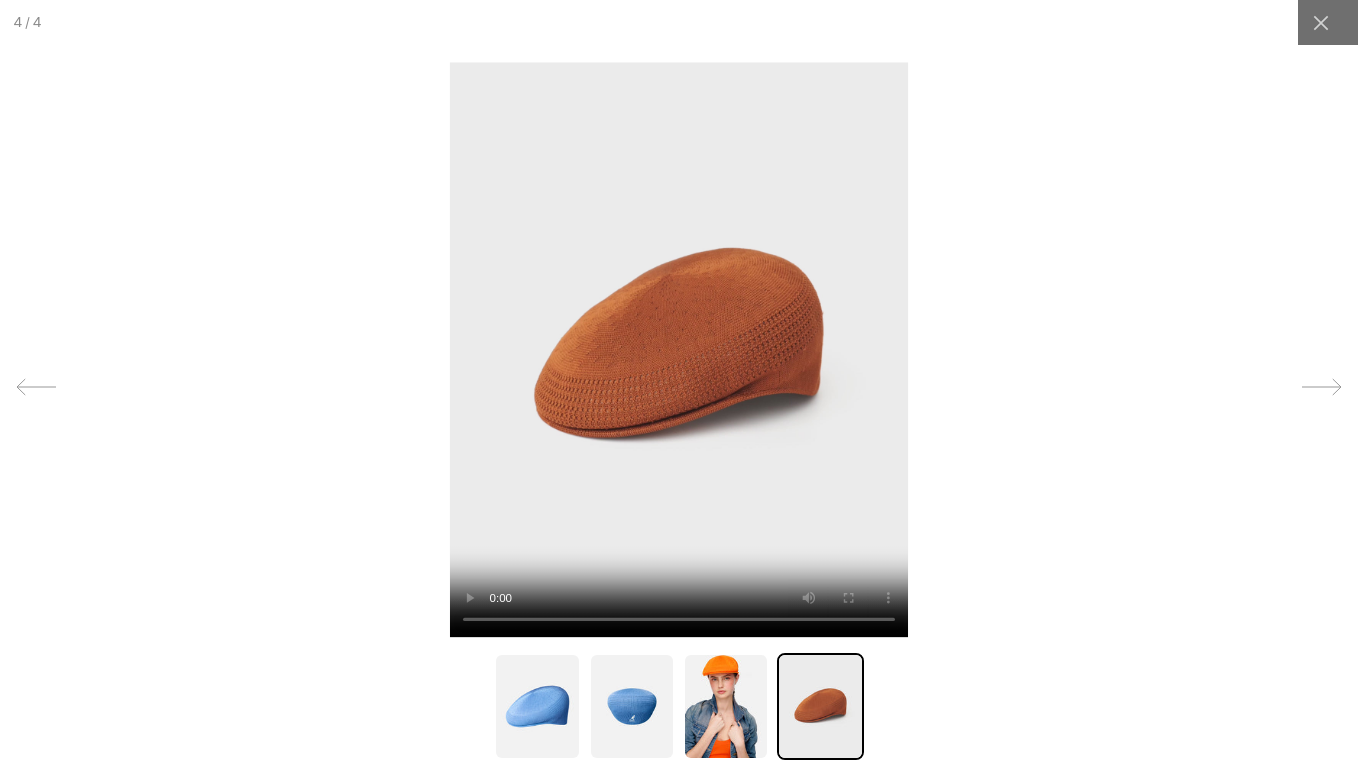click at bounding box center (679, 349) 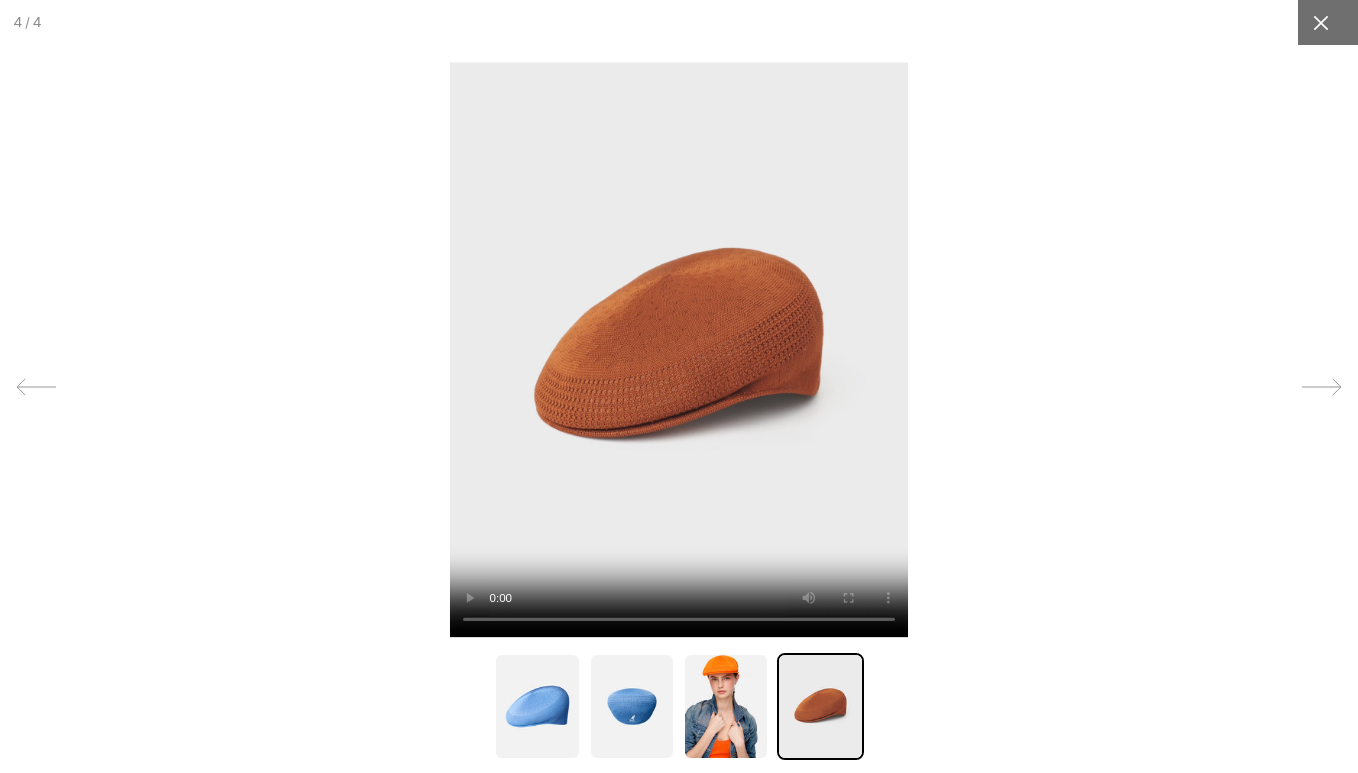 click 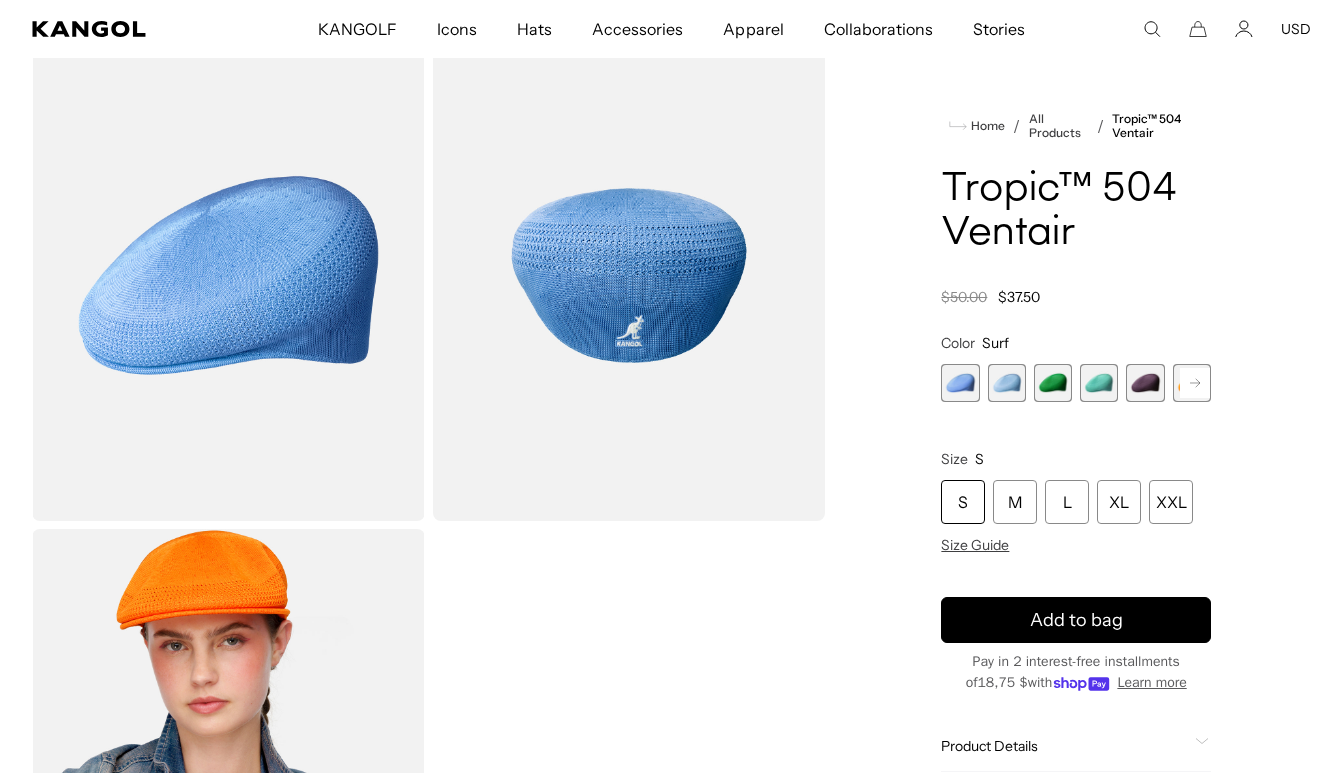 scroll, scrollTop: 0, scrollLeft: 0, axis: both 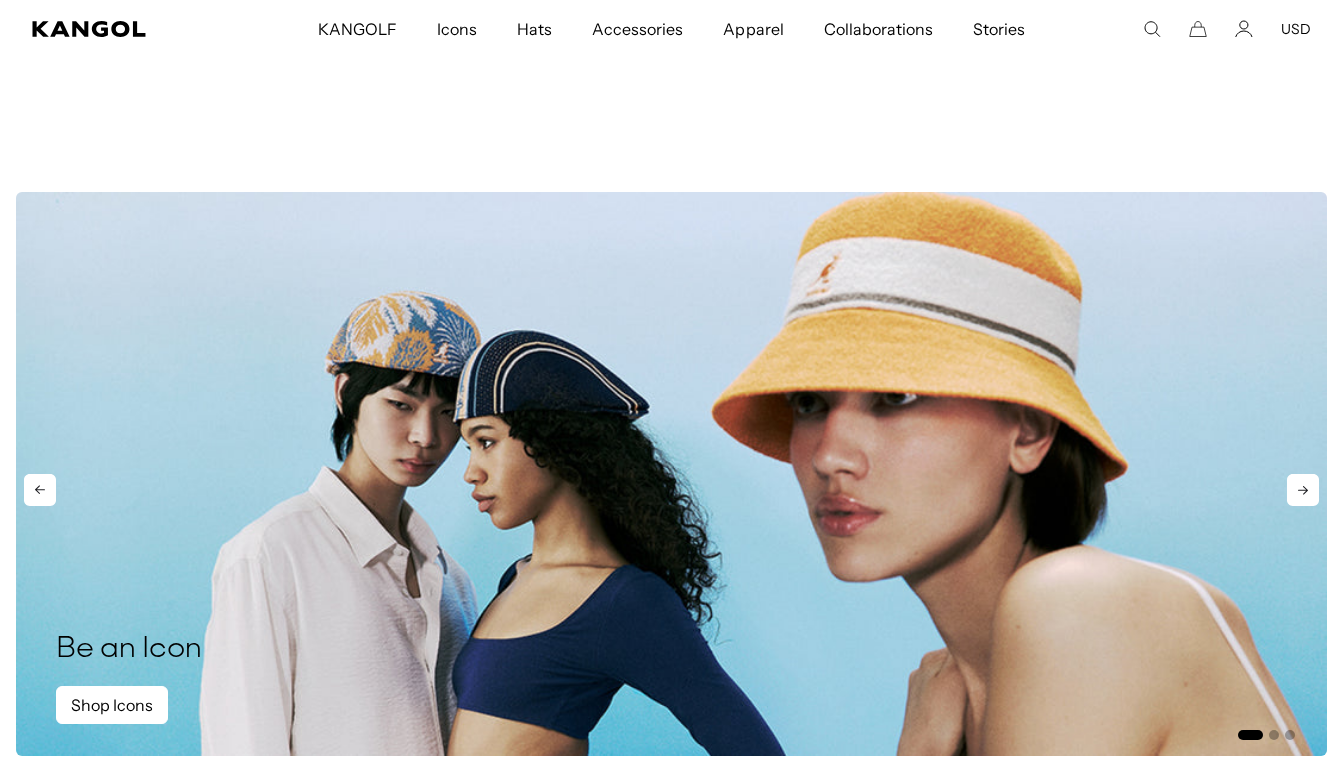 click at bounding box center (671, 474) 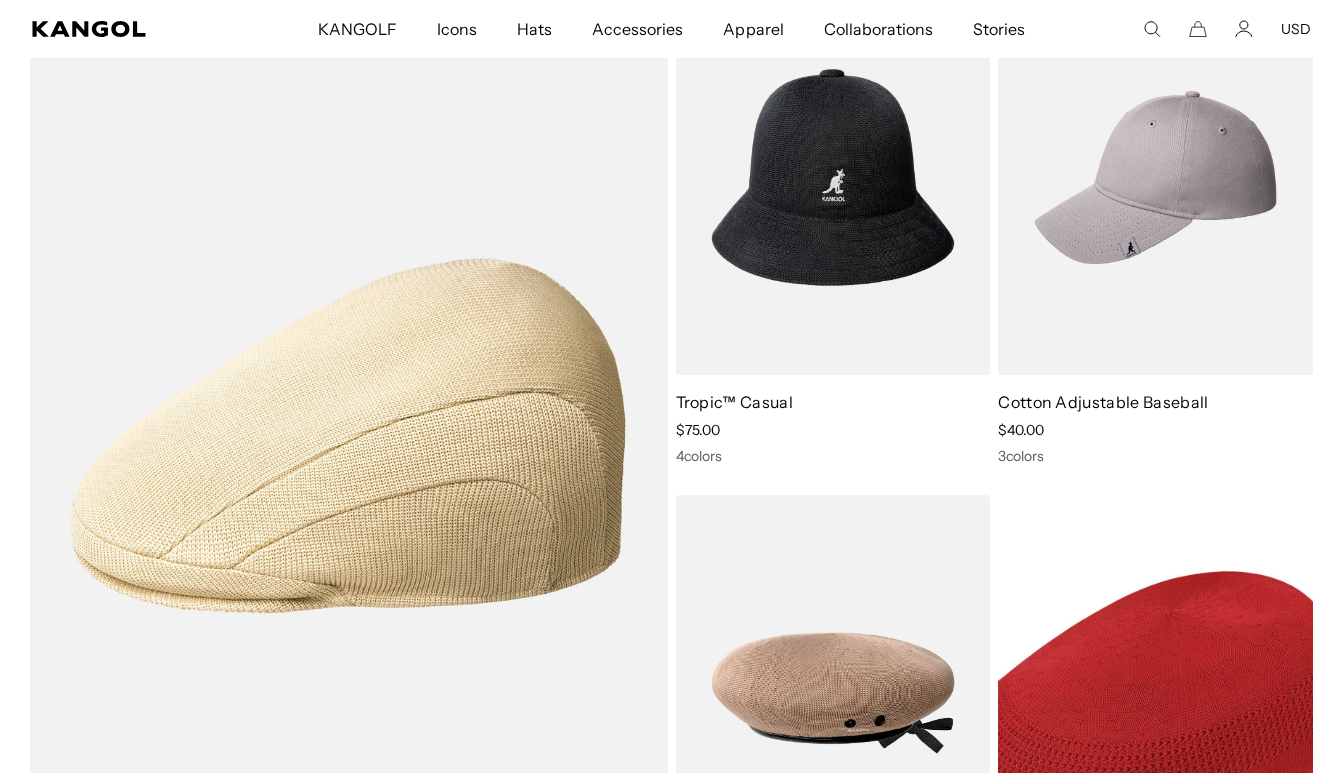 scroll, scrollTop: 800, scrollLeft: 0, axis: vertical 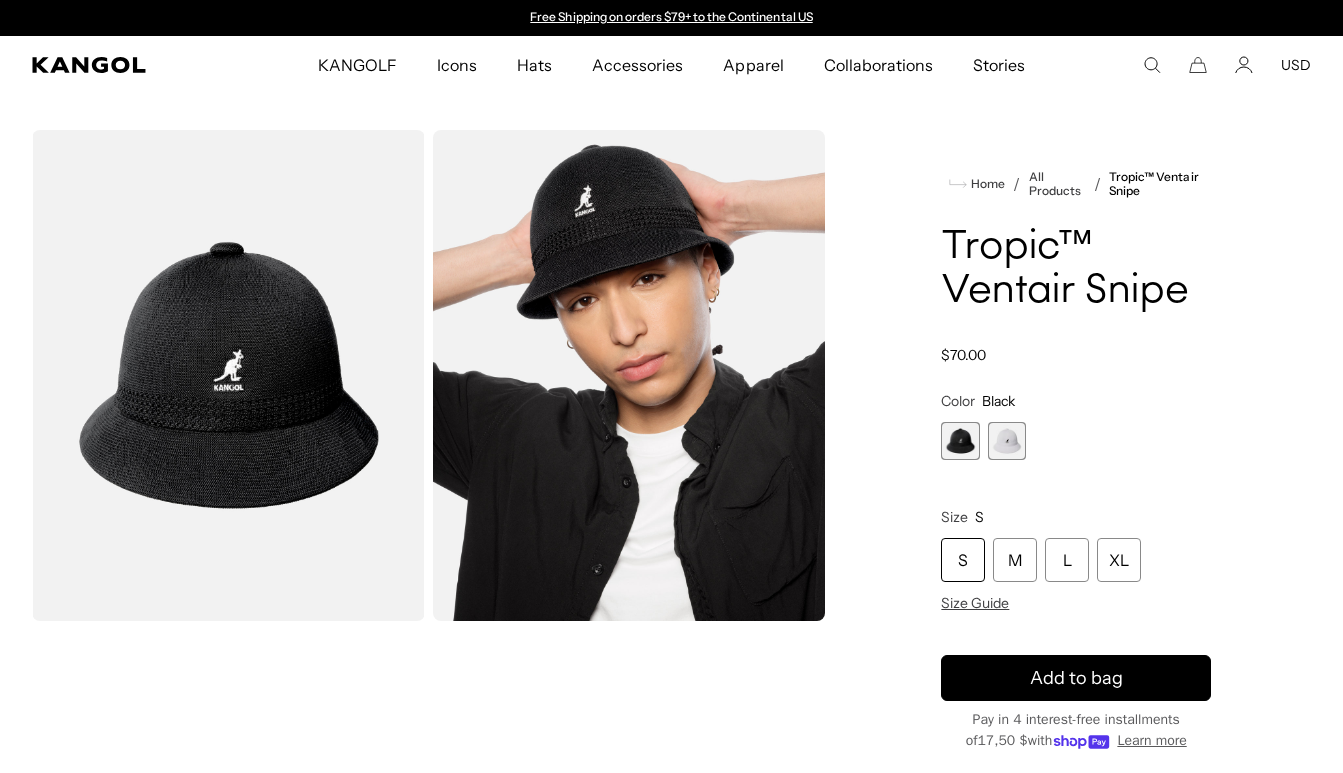 click at bounding box center (629, 375) 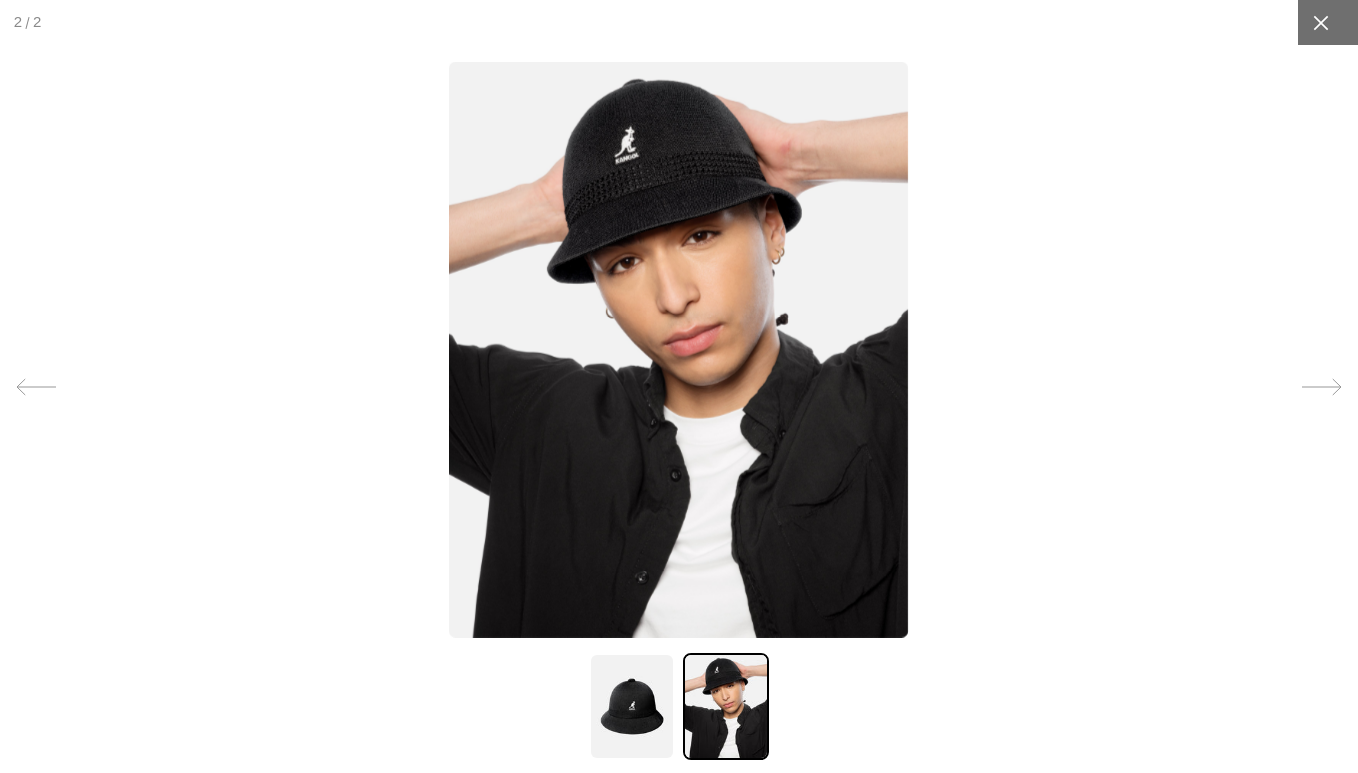 click 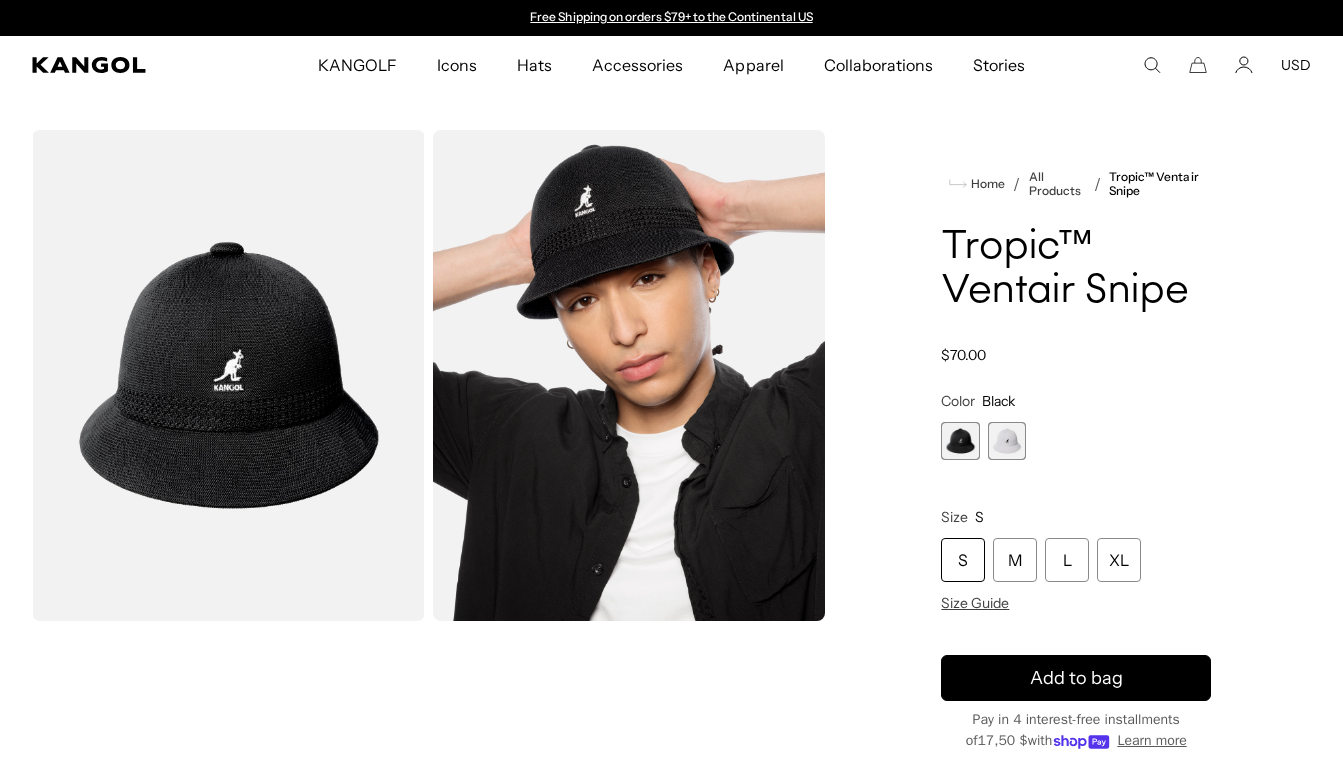 drag, startPoint x: 1176, startPoint y: 442, endPoint x: 1143, endPoint y: 425, distance: 37.12142 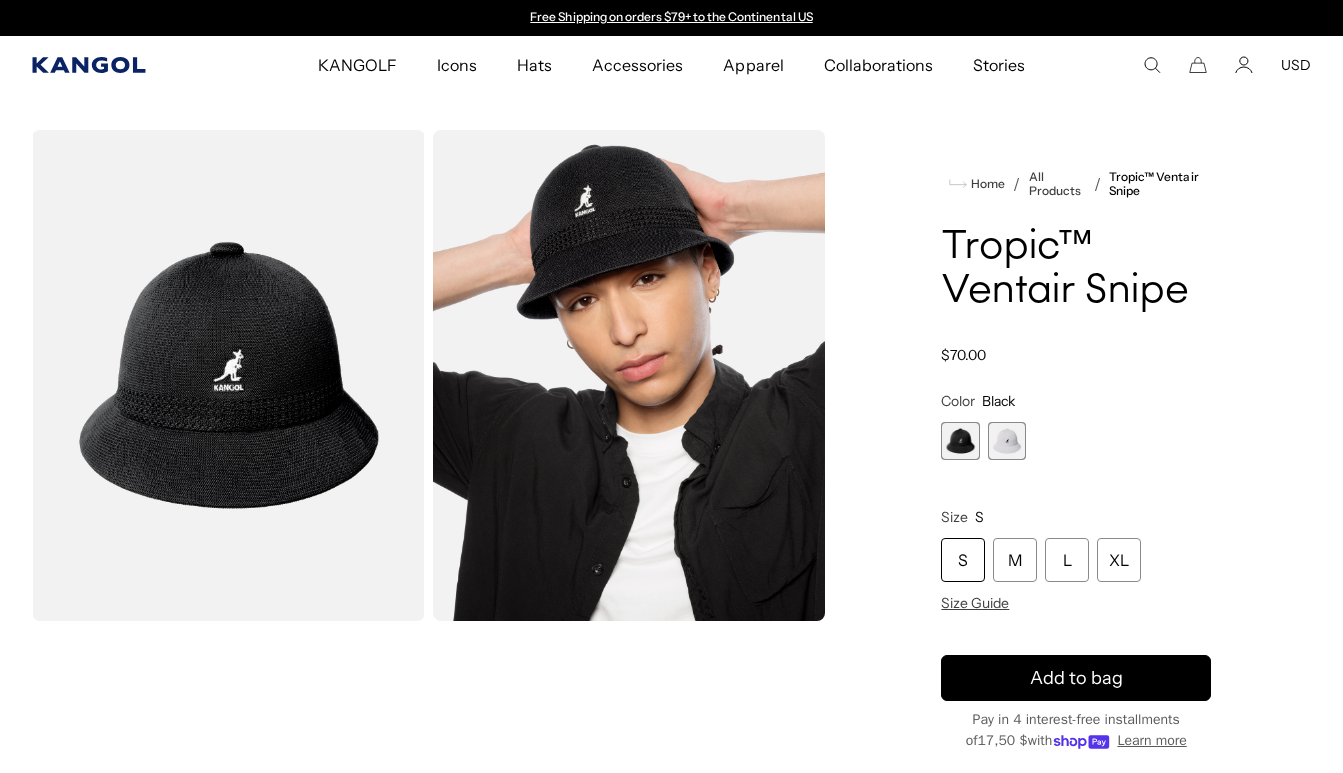 click 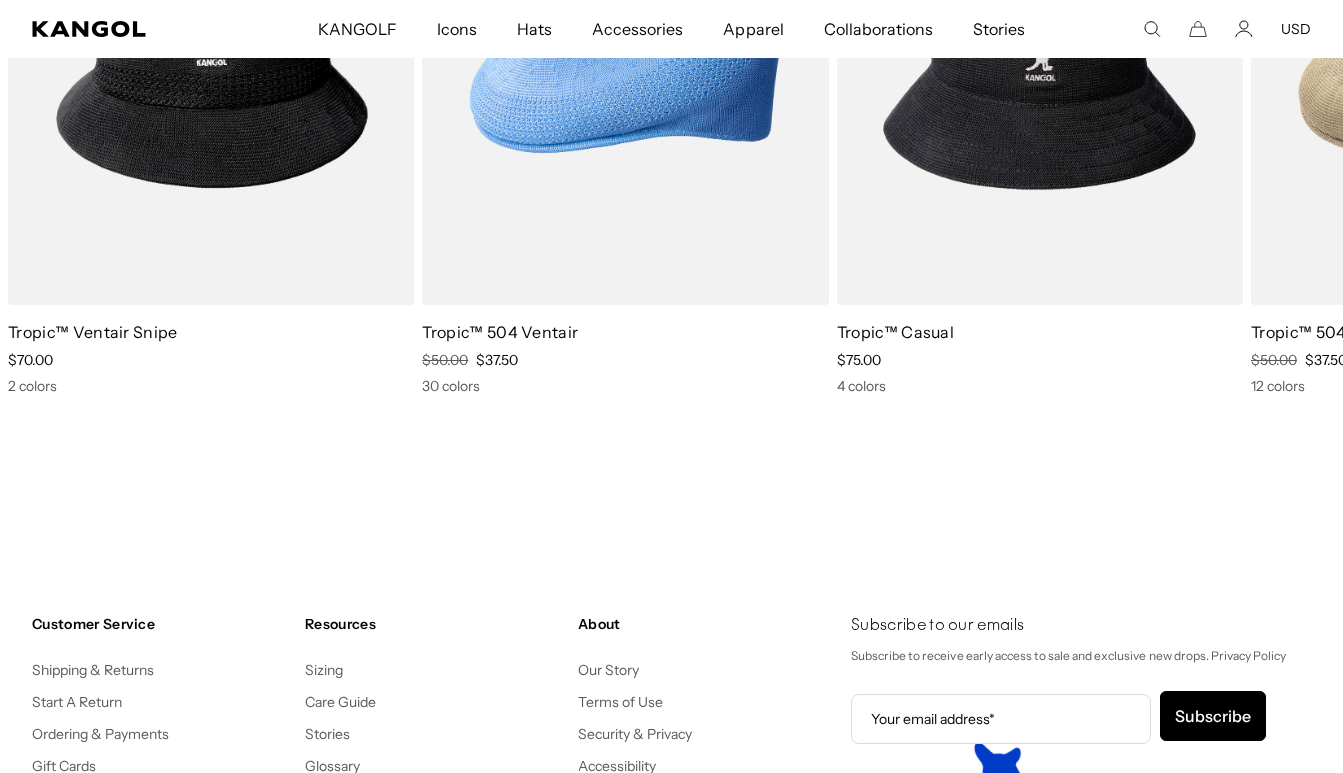scroll, scrollTop: 3084, scrollLeft: 0, axis: vertical 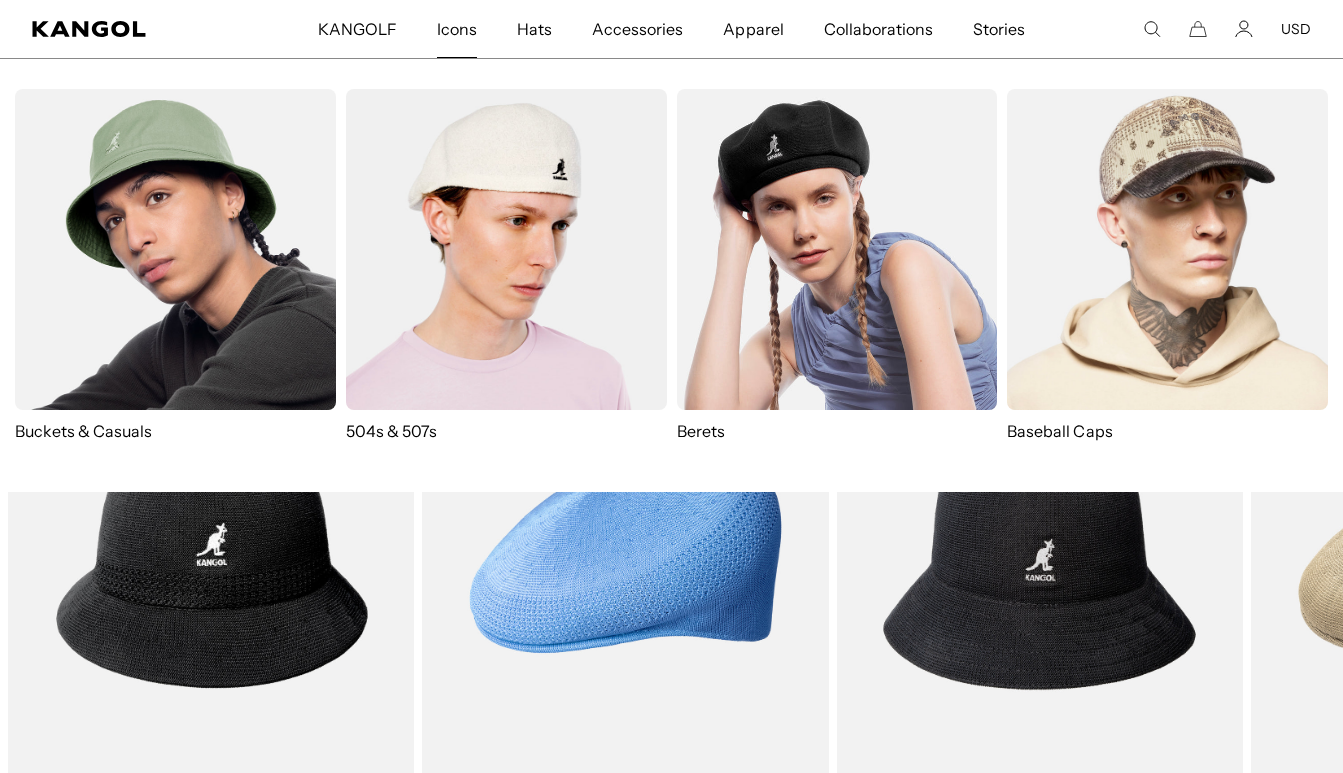 click on "Icons" at bounding box center (457, 29) 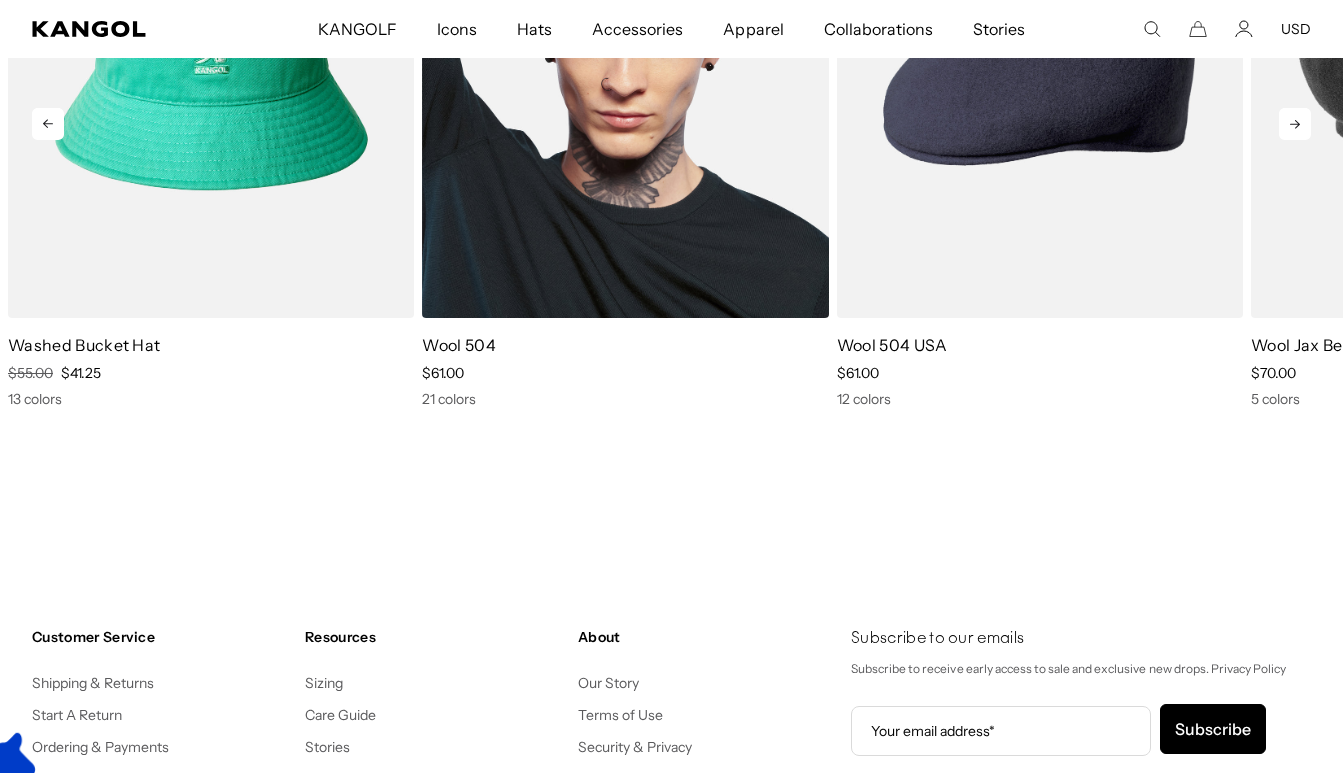 scroll, scrollTop: 2900, scrollLeft: 0, axis: vertical 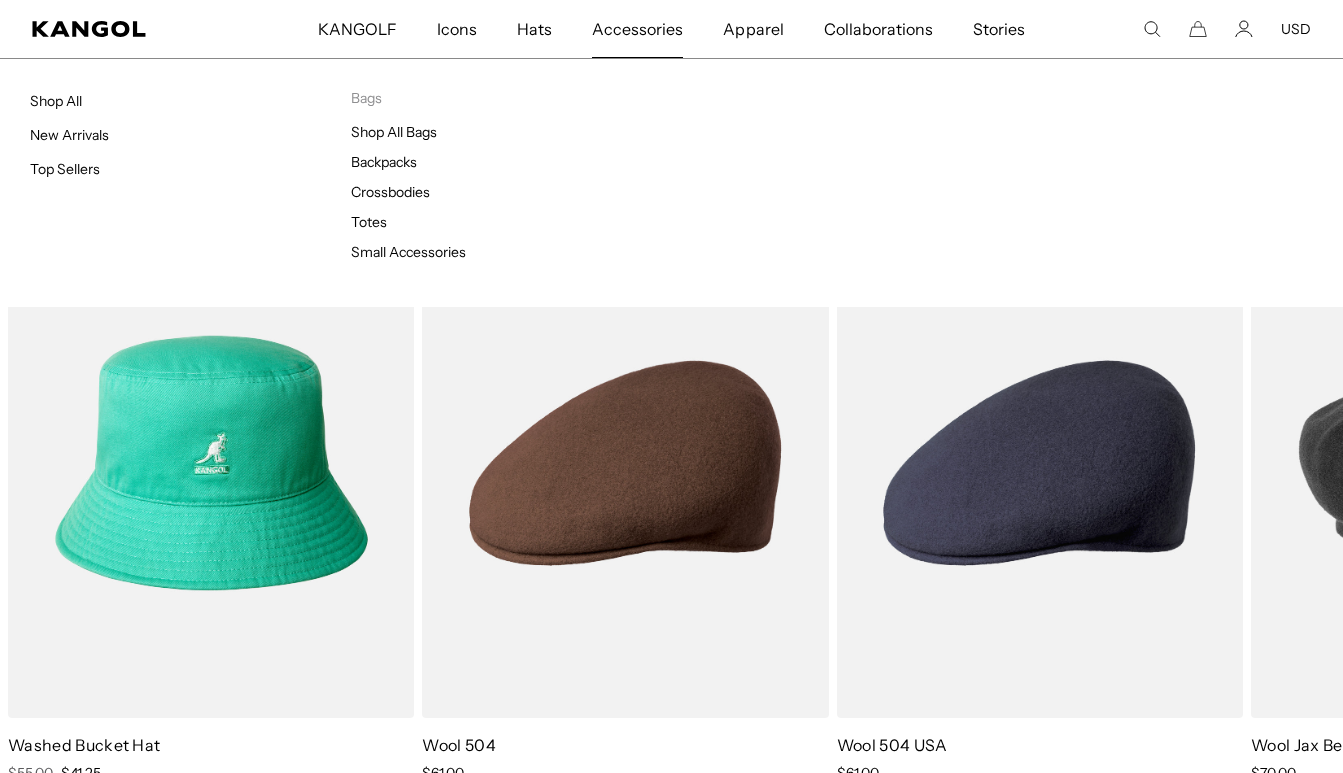 click on "Accessories" at bounding box center (637, 29) 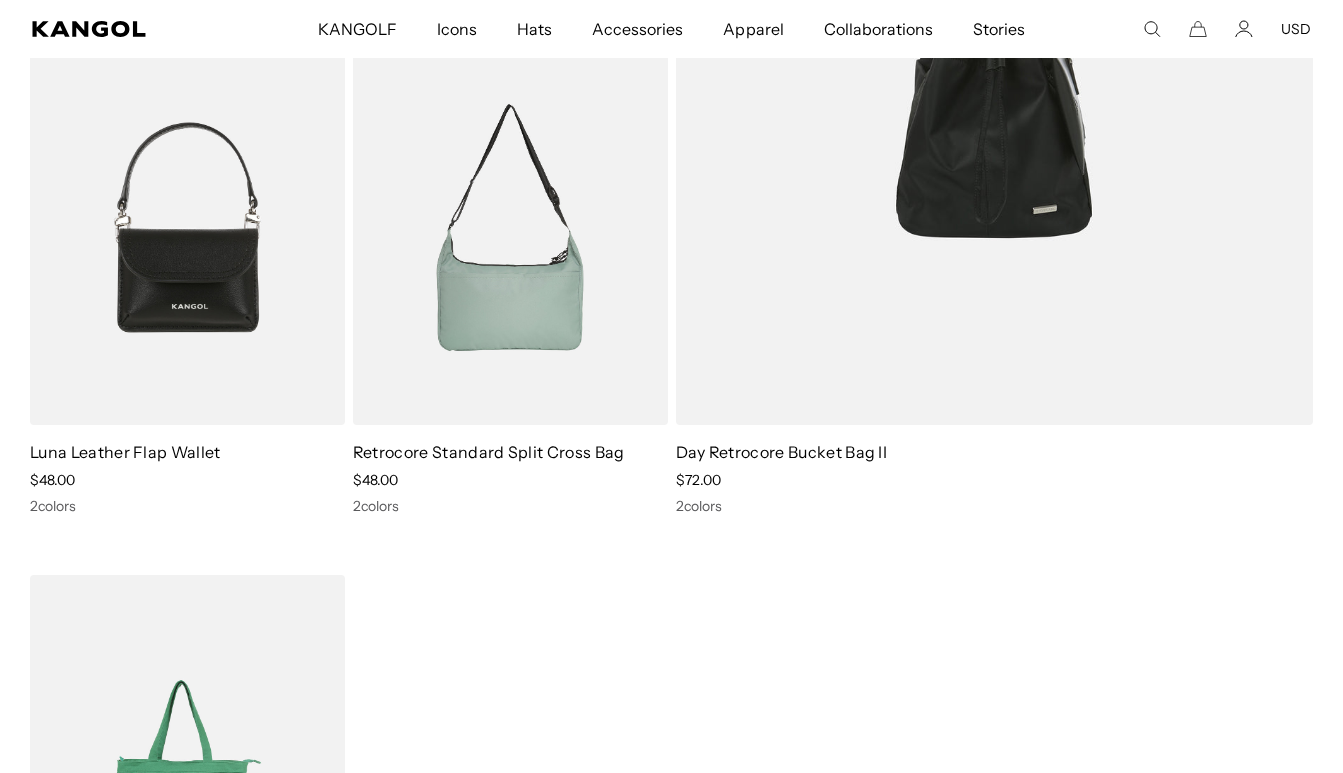 scroll, scrollTop: 3200, scrollLeft: 0, axis: vertical 